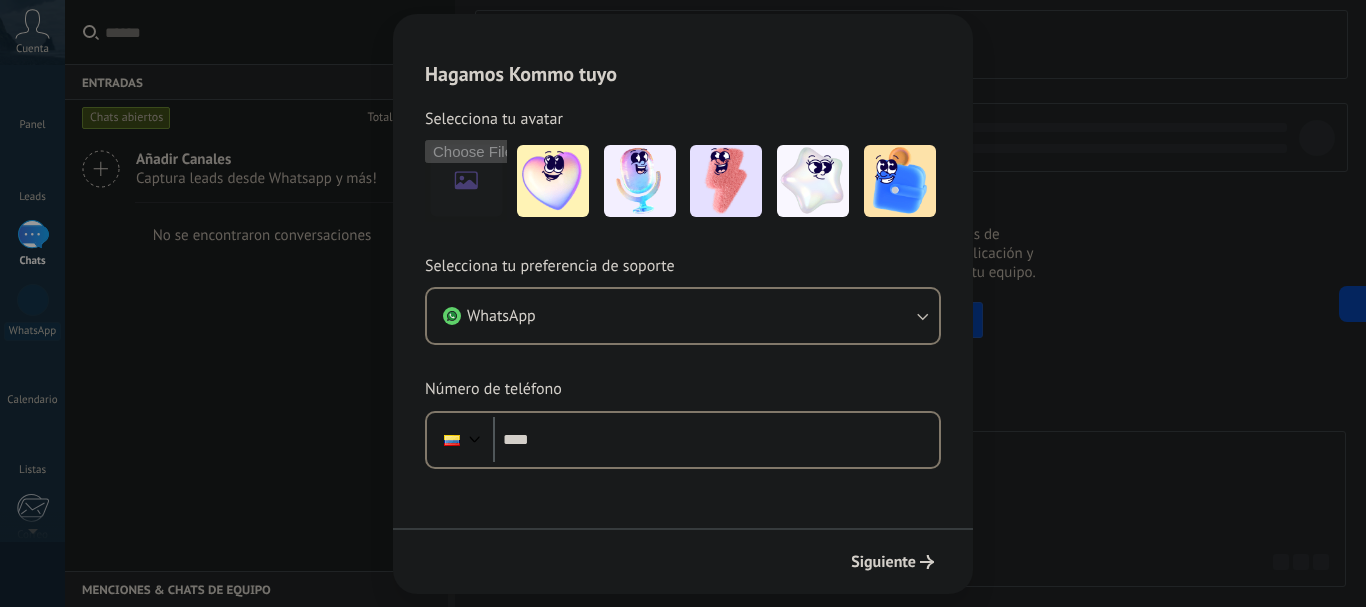scroll, scrollTop: 0, scrollLeft: 0, axis: both 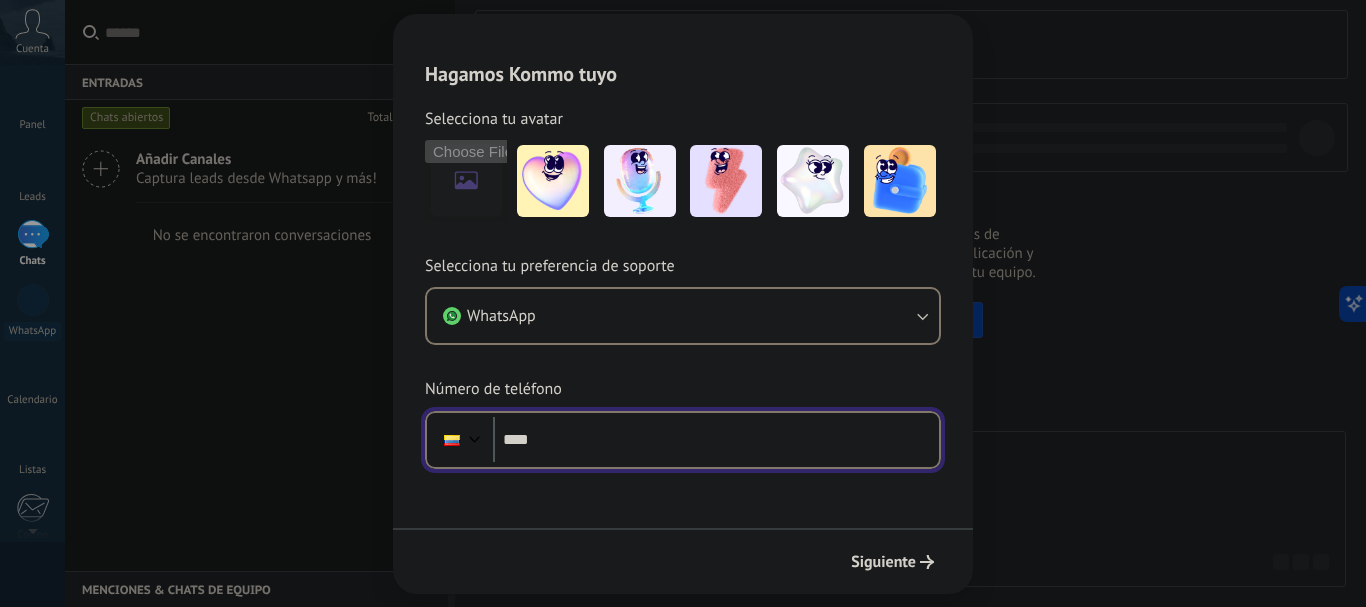 click on "****" at bounding box center (716, 440) 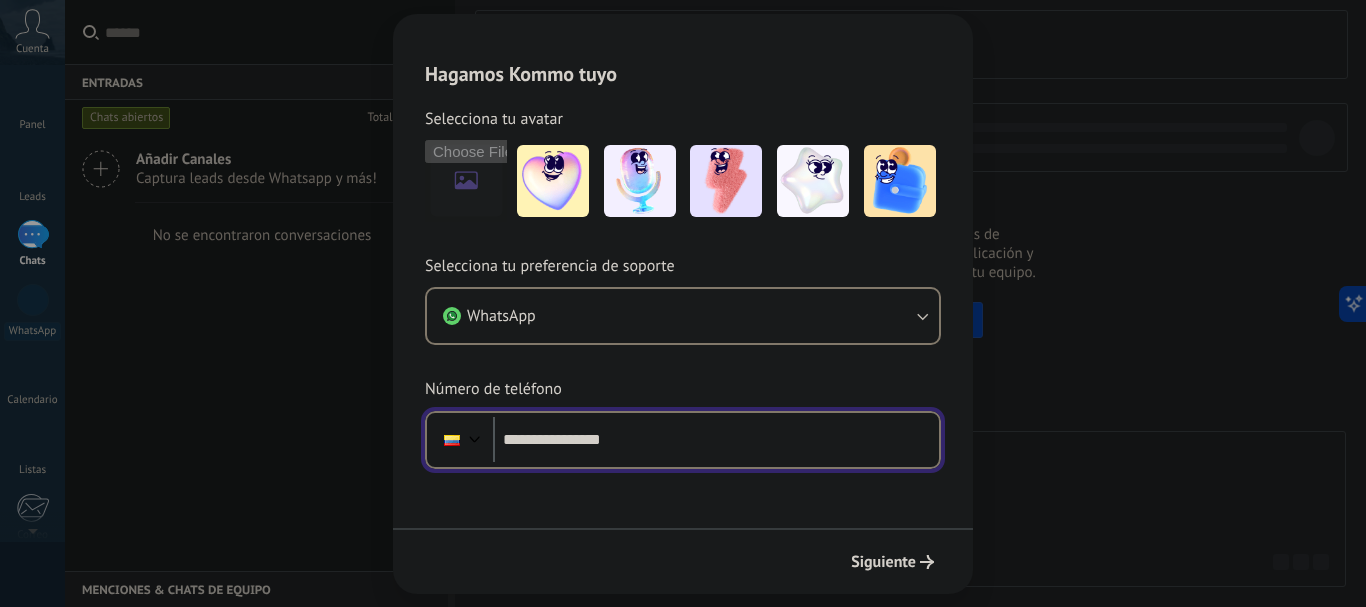 click on "**********" at bounding box center (716, 440) 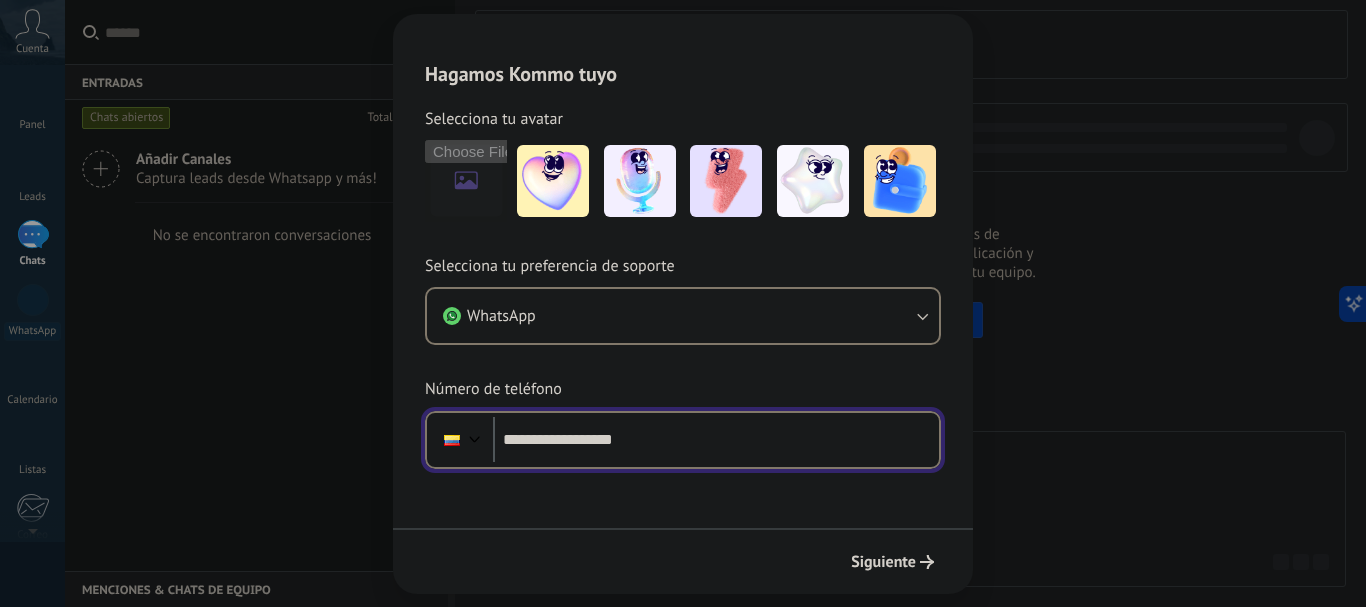 type on "**********" 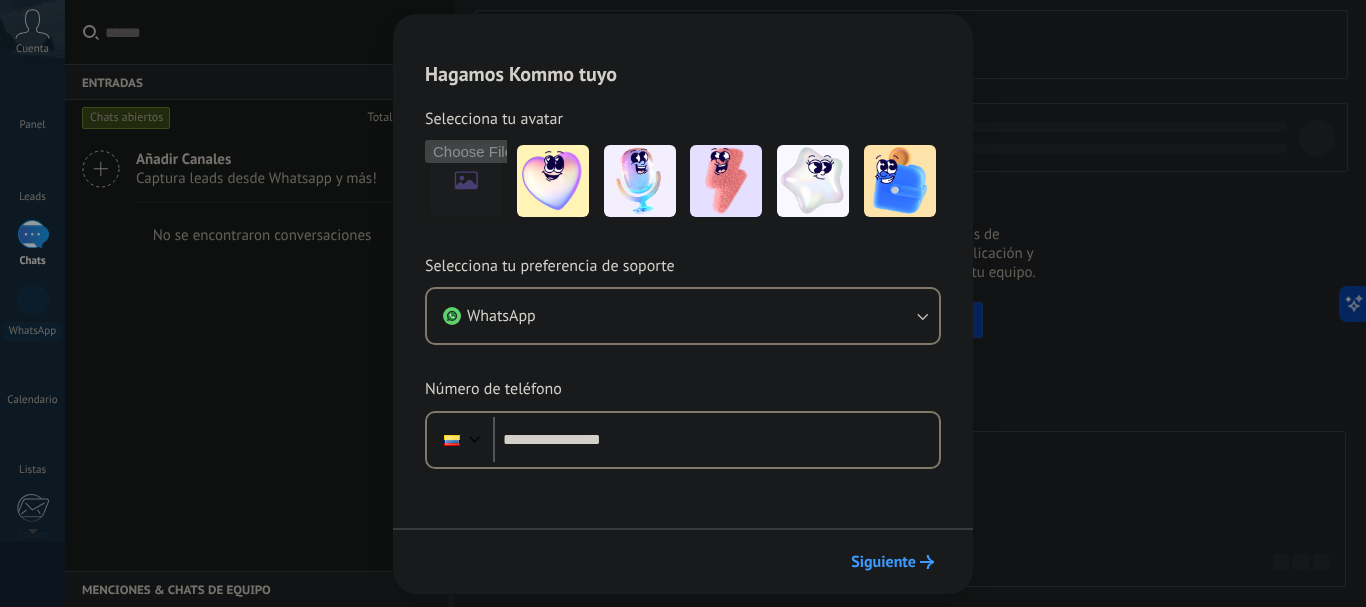 click on "Siguiente" at bounding box center (892, 562) 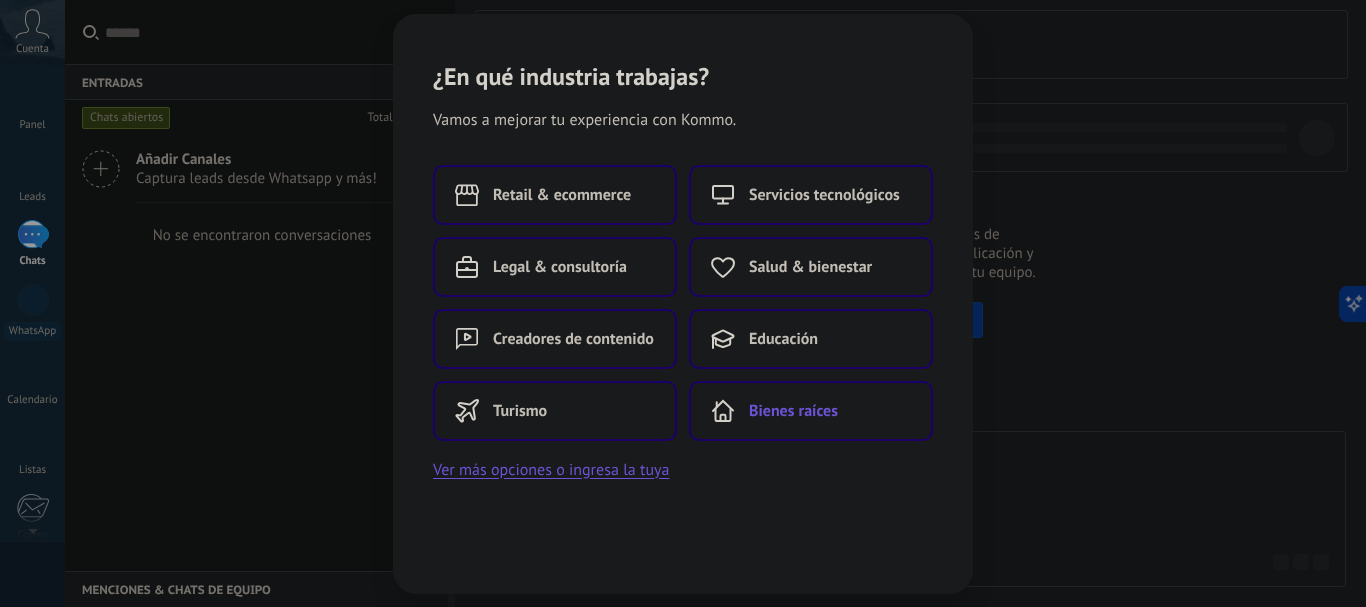 click on "Bienes raíces" at bounding box center [811, 411] 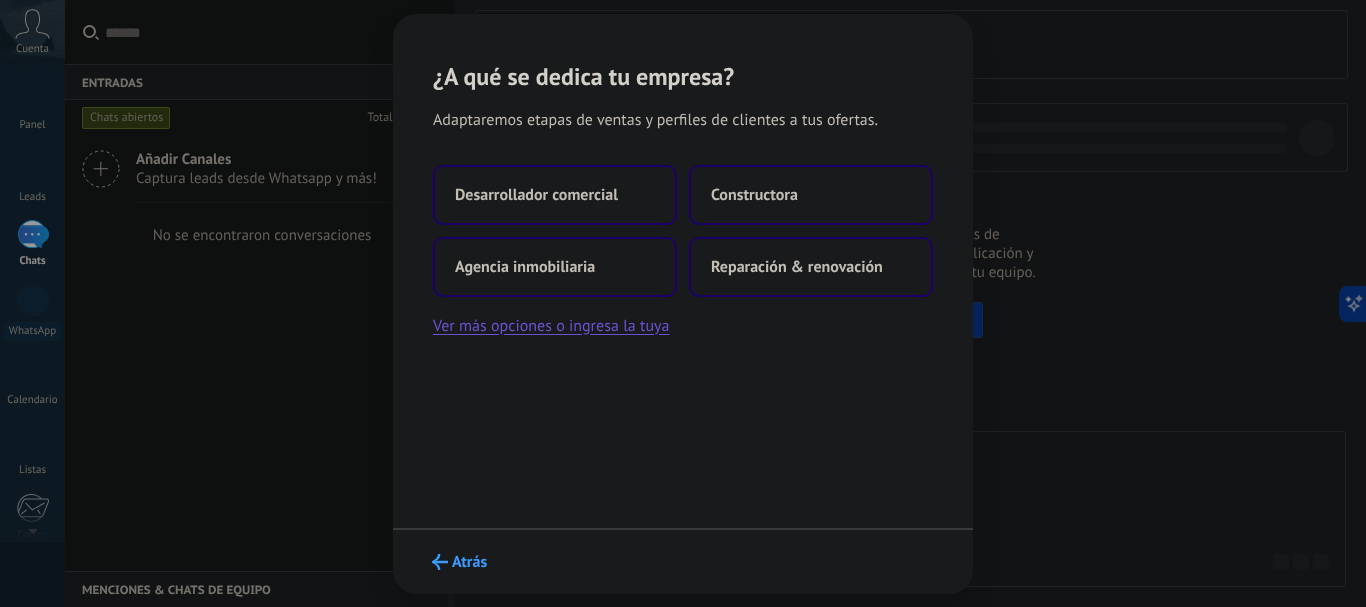 click on "Atrás" at bounding box center [459, 562] 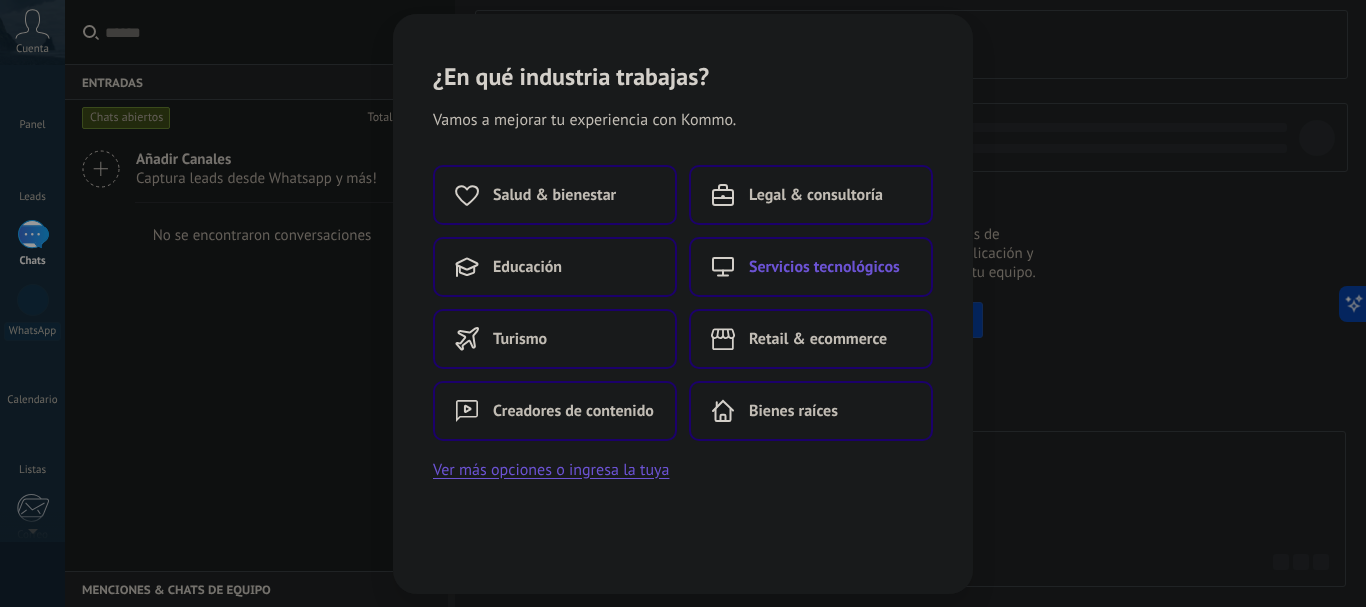 click on "Servicios tecnológicos" at bounding box center [811, 267] 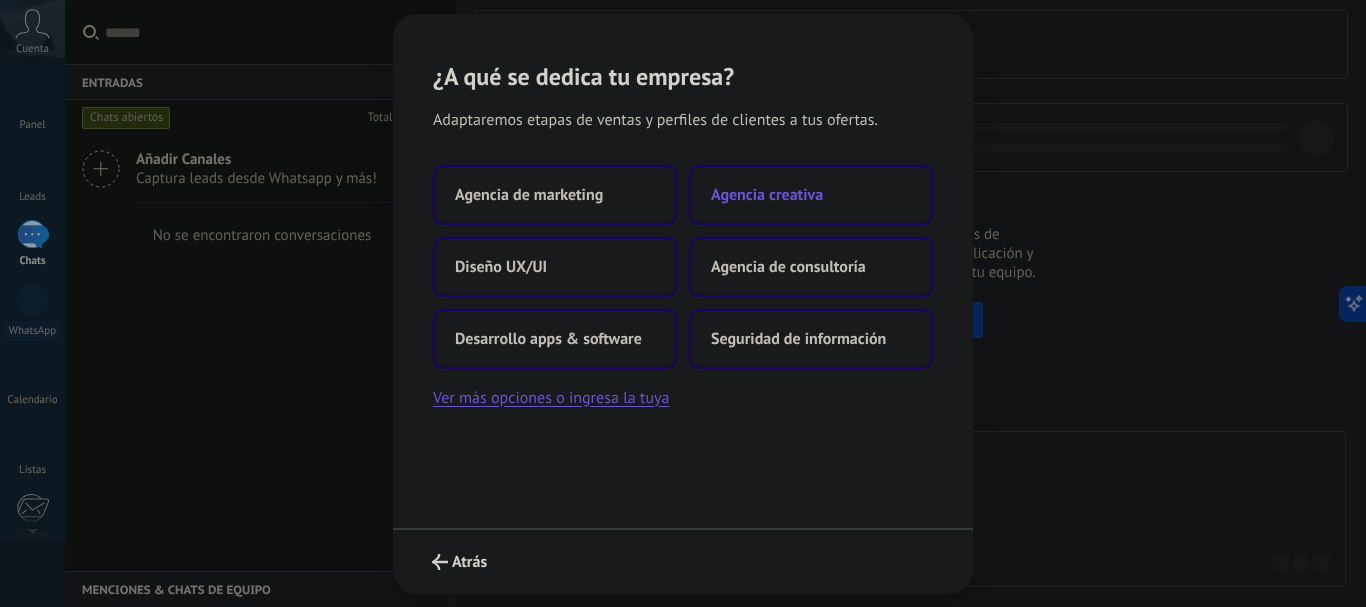 click on "Agencia creativa" at bounding box center (767, 195) 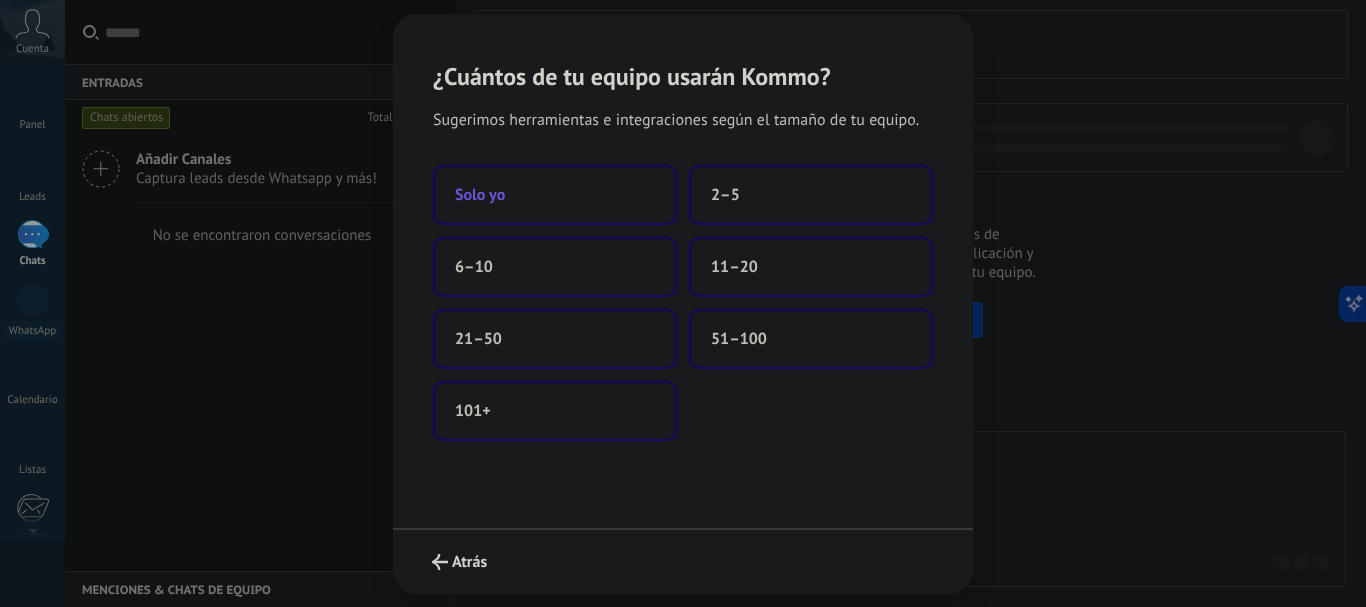click on "Solo yo" at bounding box center [555, 195] 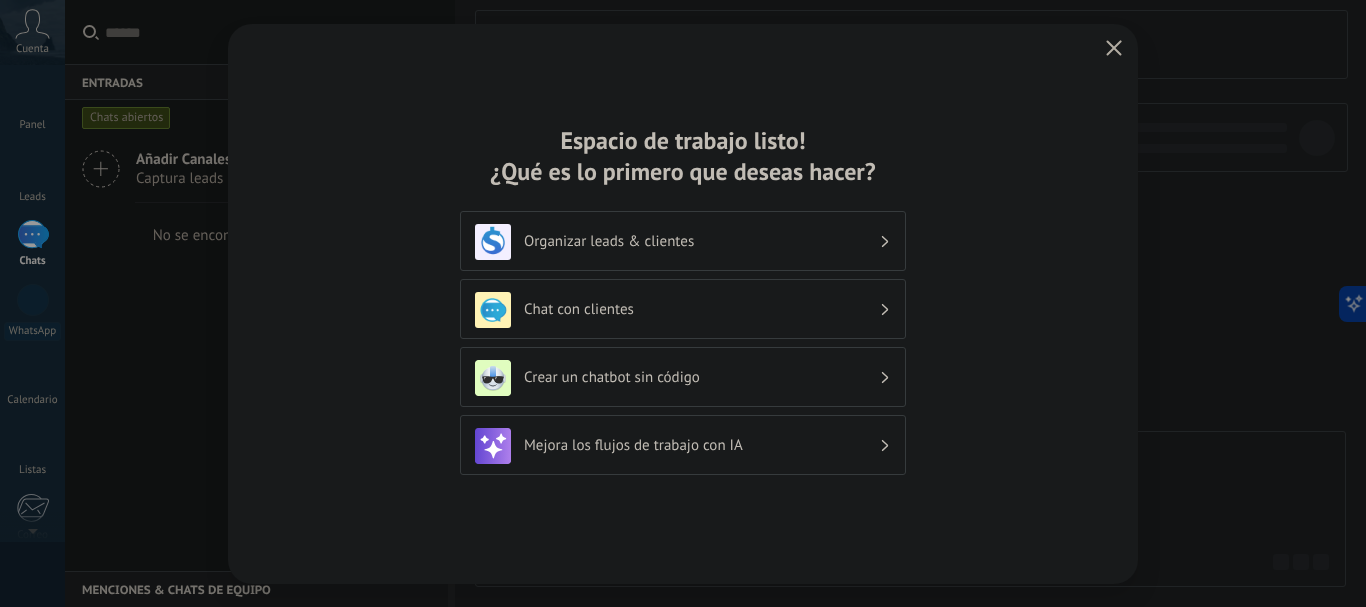 click on "Organizar leads & clientes" at bounding box center [701, 241] 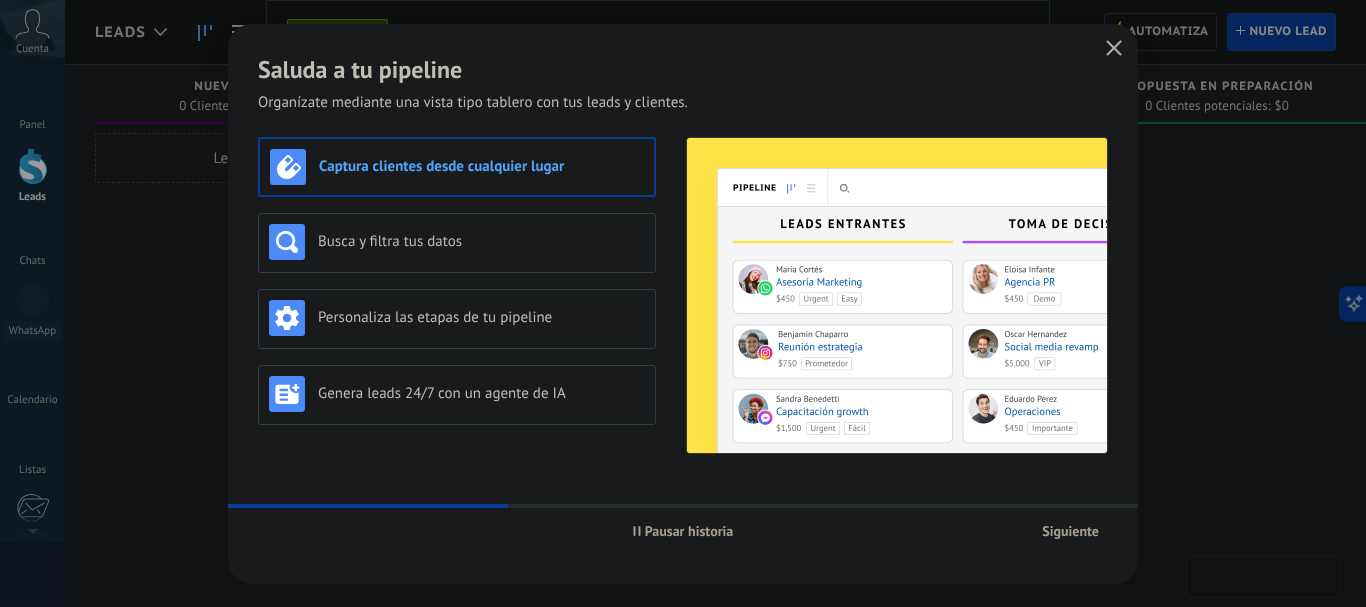 click on "Siguiente" at bounding box center [1070, 531] 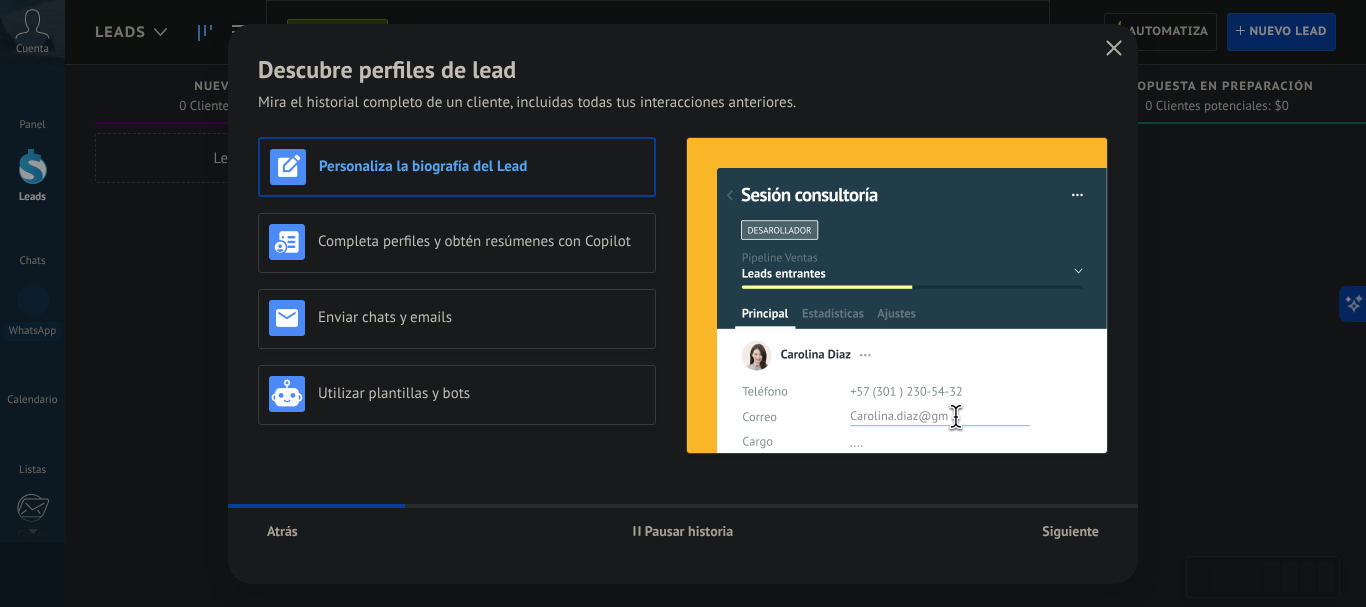 click on "Atrás" at bounding box center (282, 531) 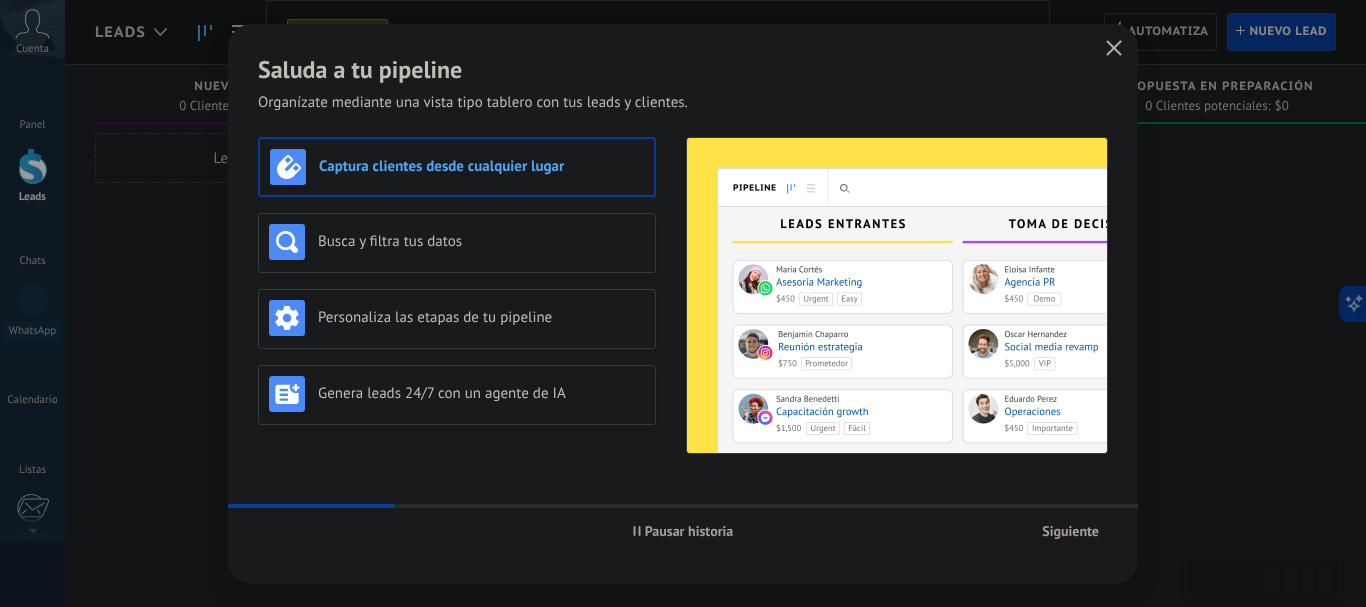 click on "Siguiente" at bounding box center [1070, 531] 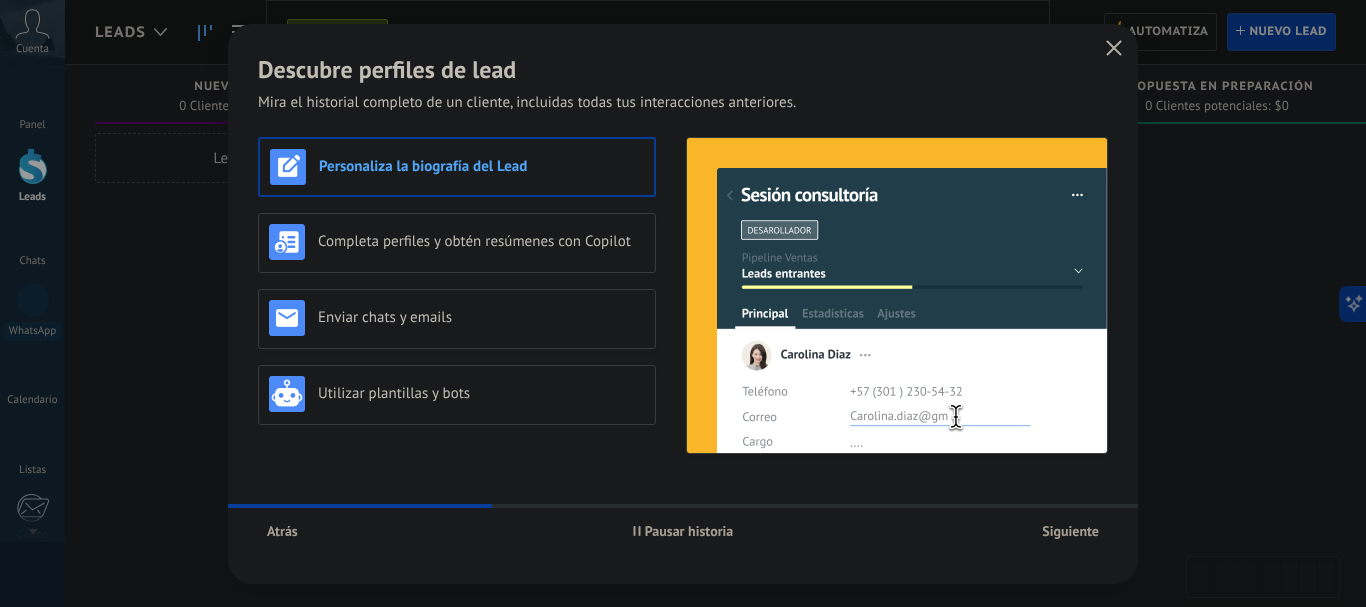 click on "Siguiente" at bounding box center (1070, 531) 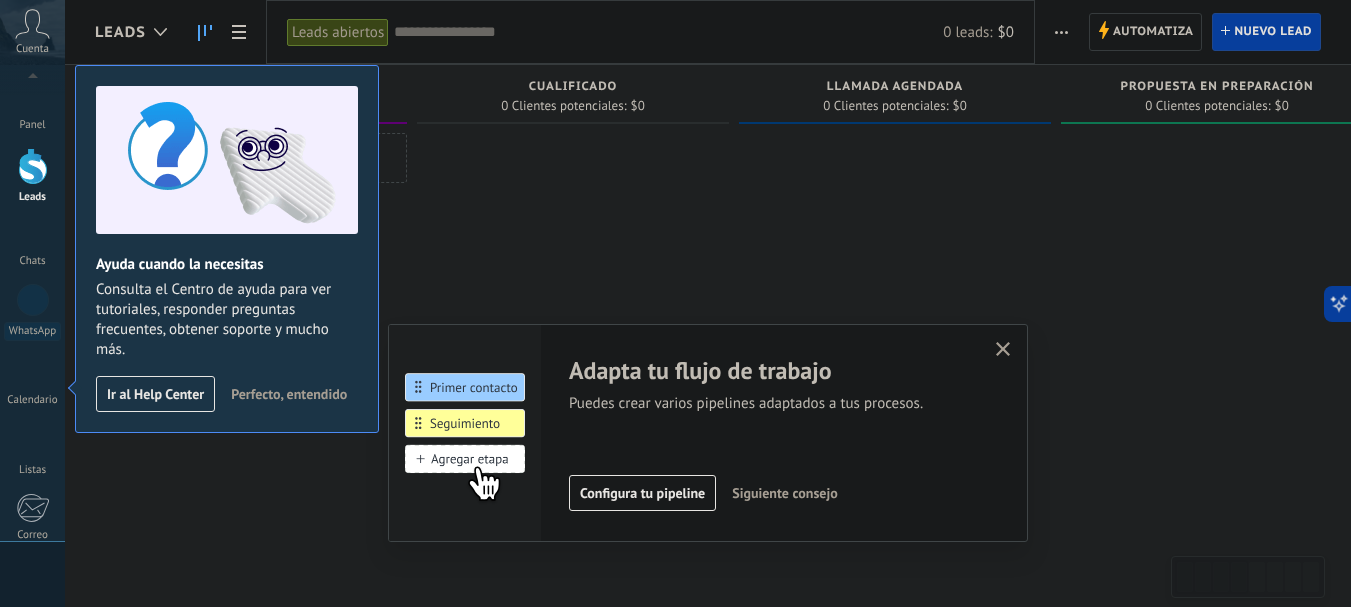 scroll, scrollTop: 225, scrollLeft: 0, axis: vertical 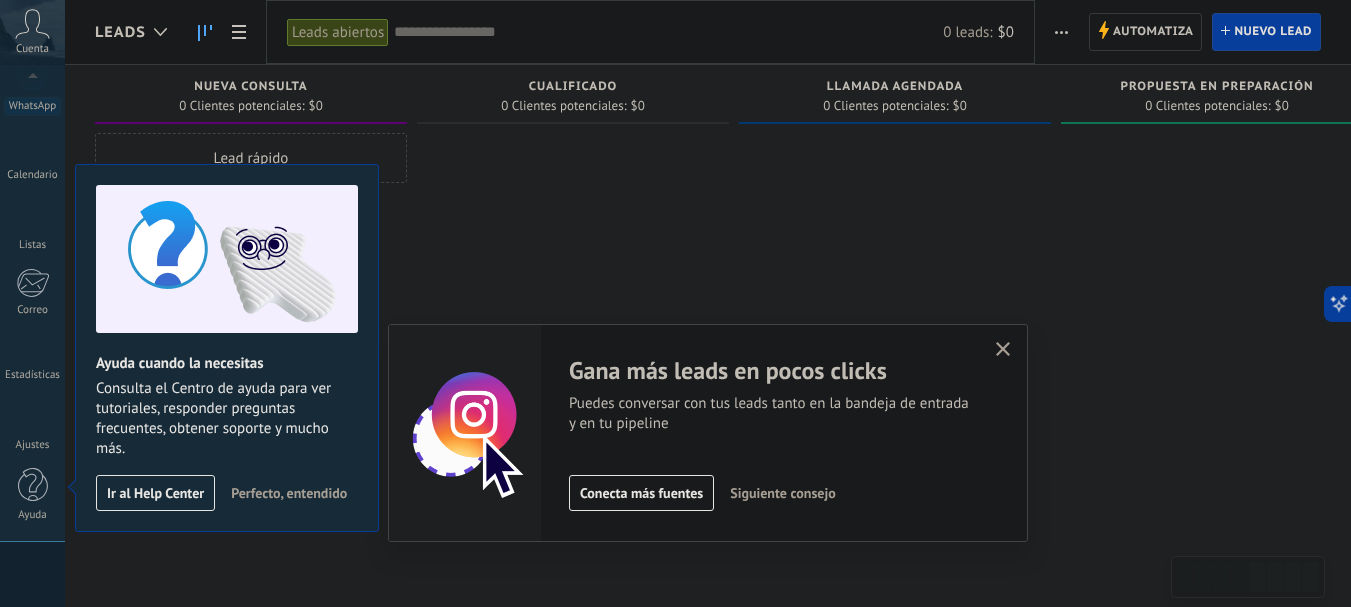 click 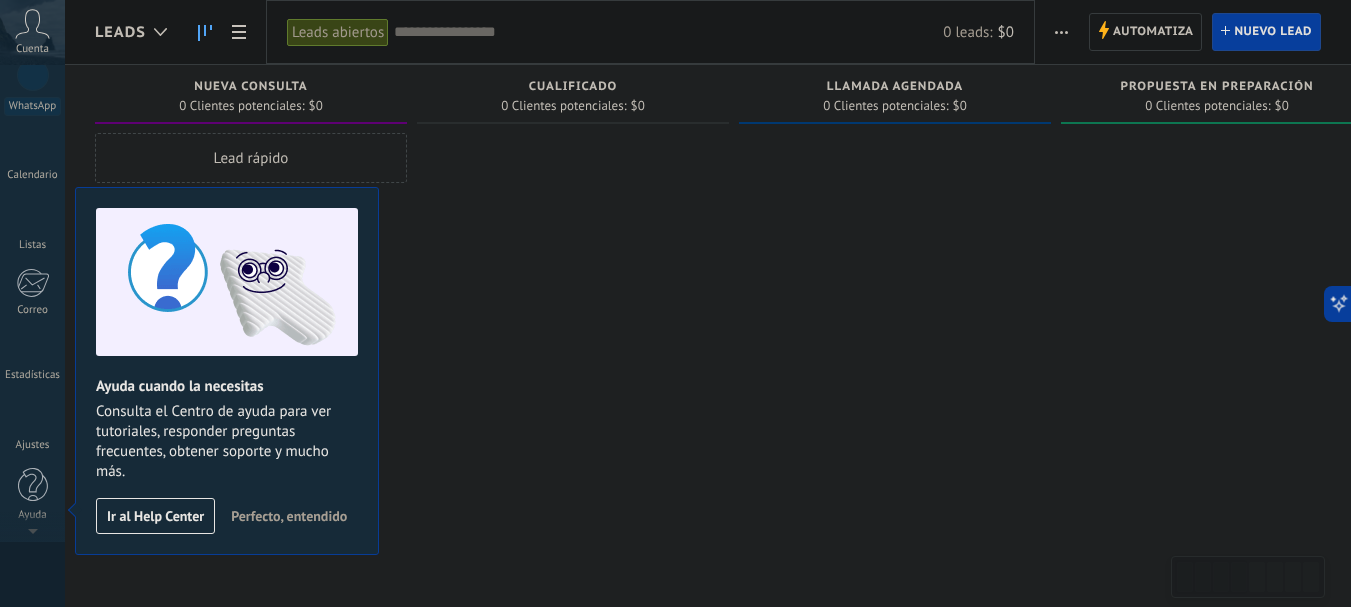click at bounding box center [573, 306] 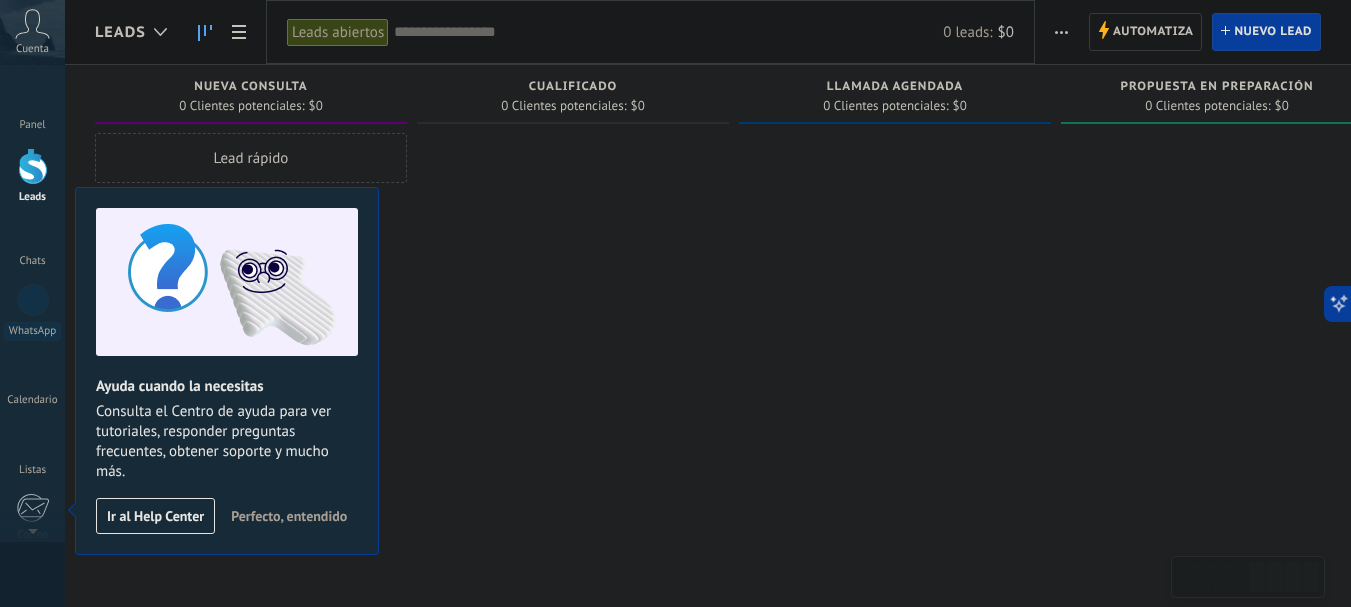 scroll, scrollTop: 0, scrollLeft: 0, axis: both 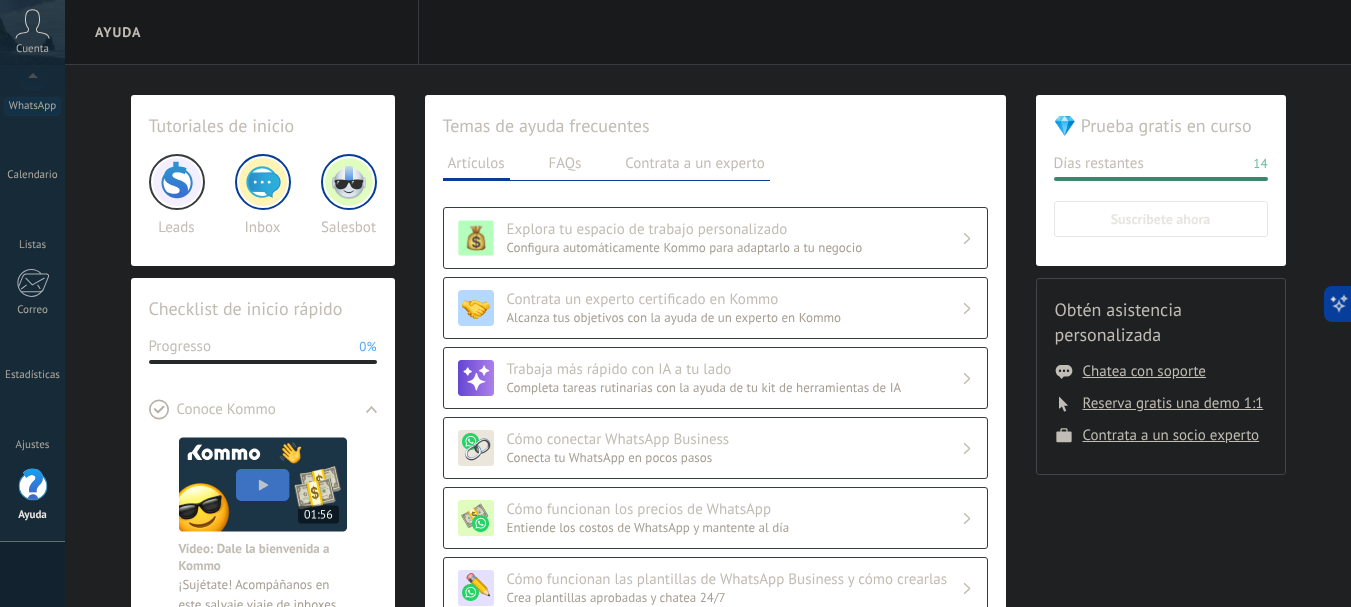 click at bounding box center [263, 182] 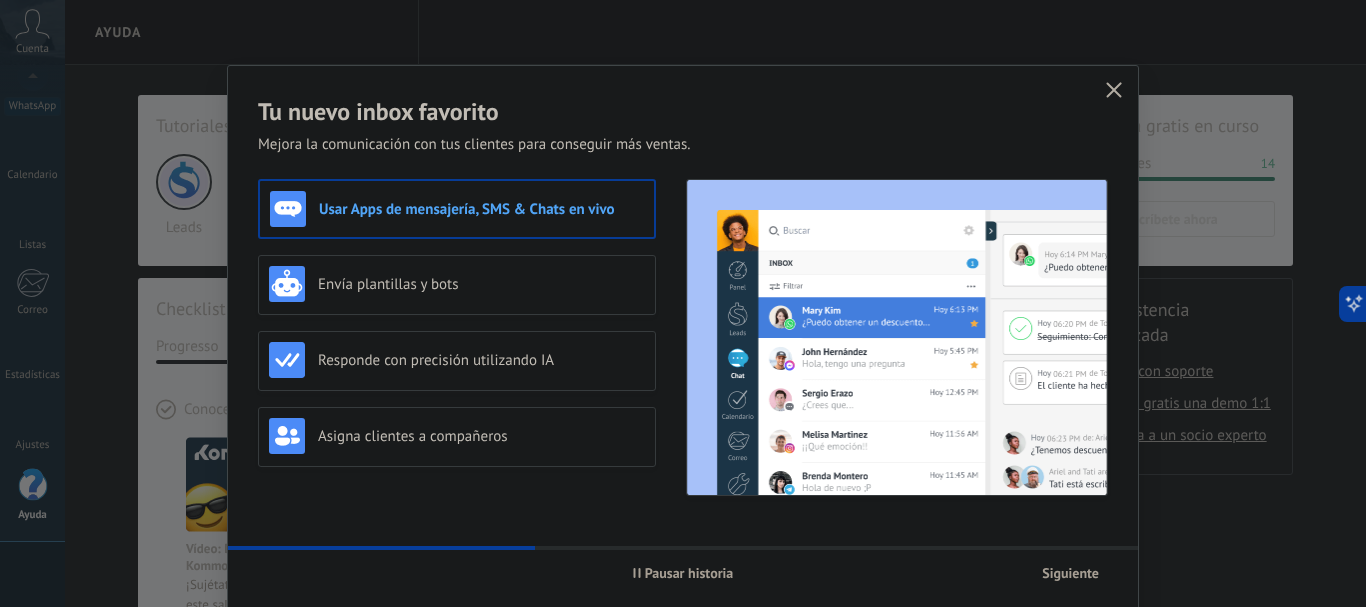 click on "Siguiente" at bounding box center [1070, 573] 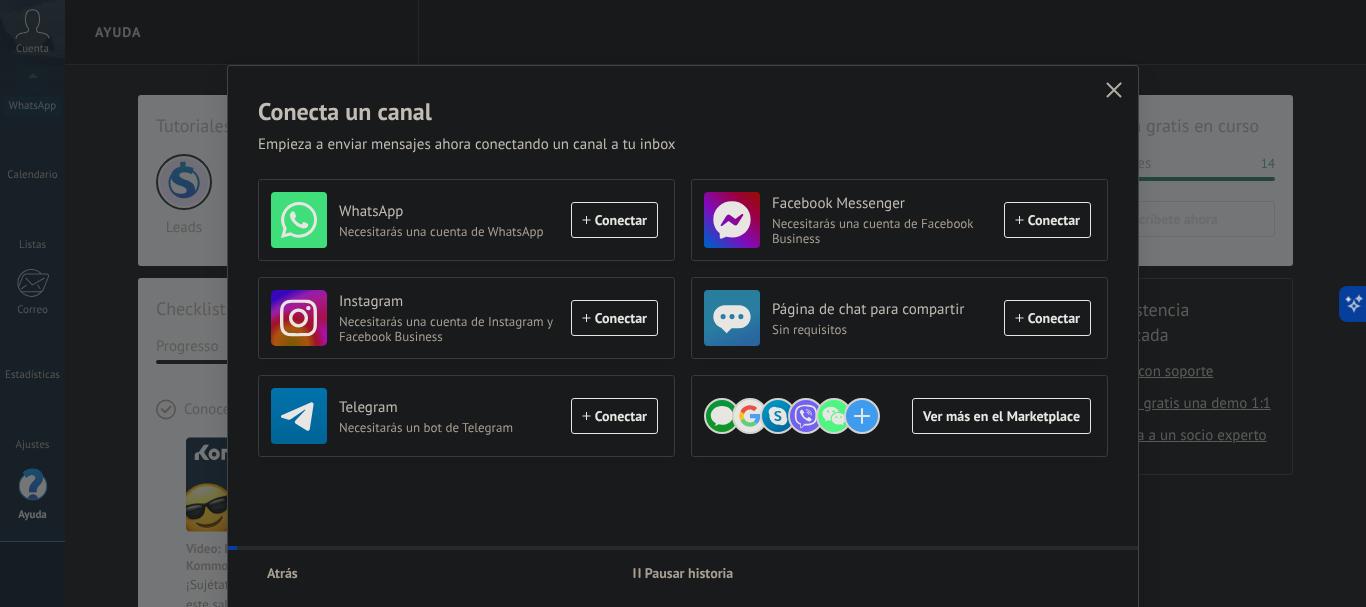 click on "Atrás Pausar historia" at bounding box center [683, 573] 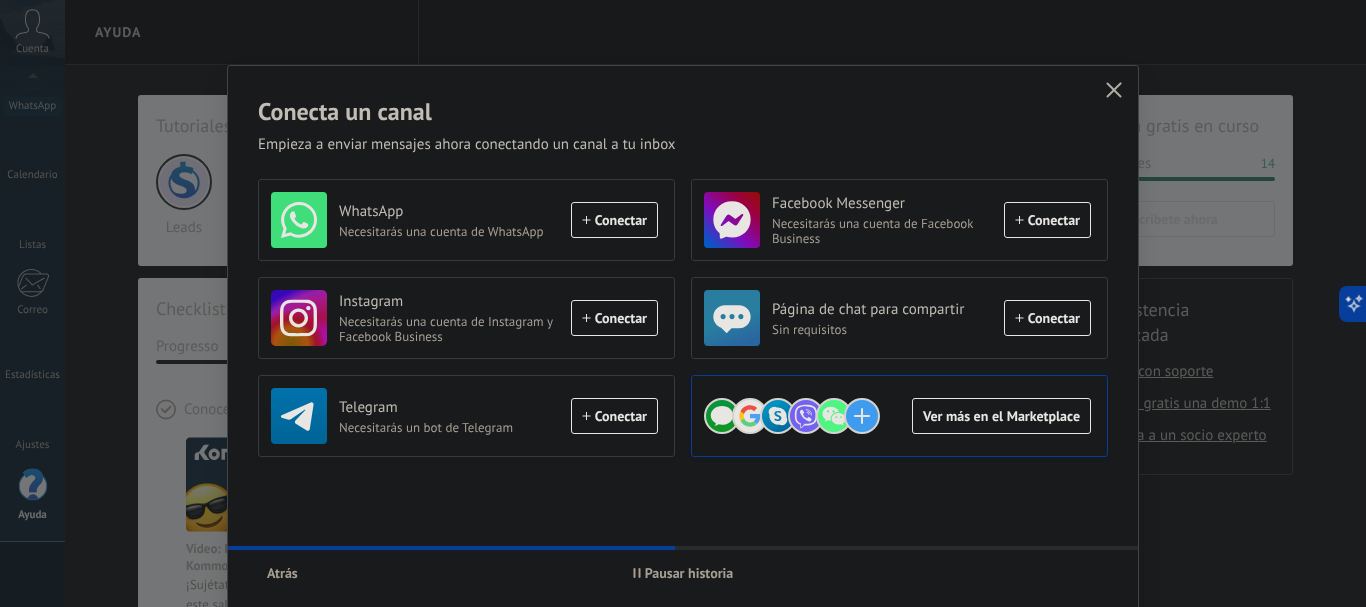 click on "Ver más en el Marketplace" at bounding box center (897, 416) 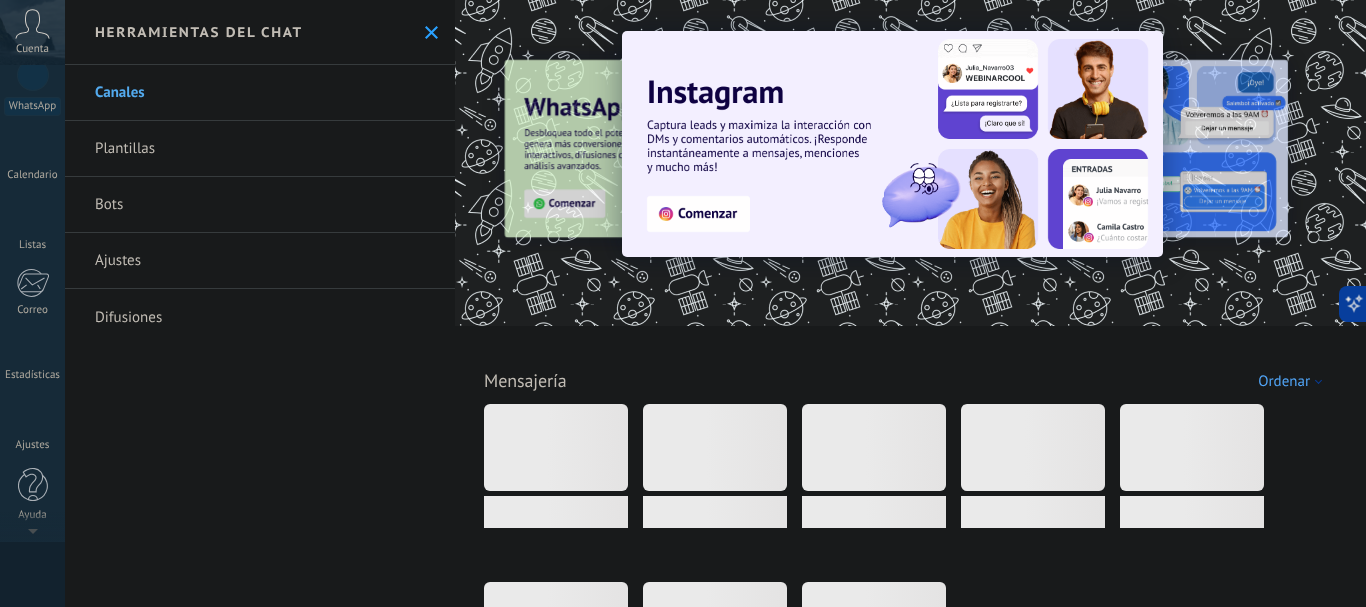 scroll, scrollTop: 0, scrollLeft: 0, axis: both 